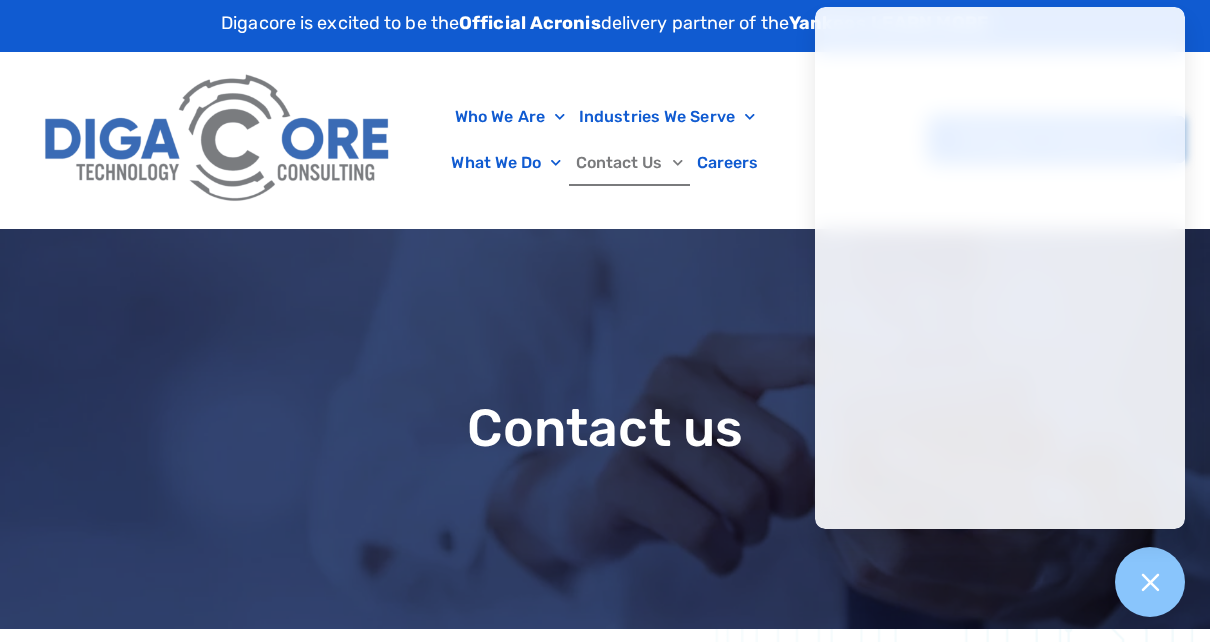 scroll, scrollTop: 15, scrollLeft: 0, axis: vertical 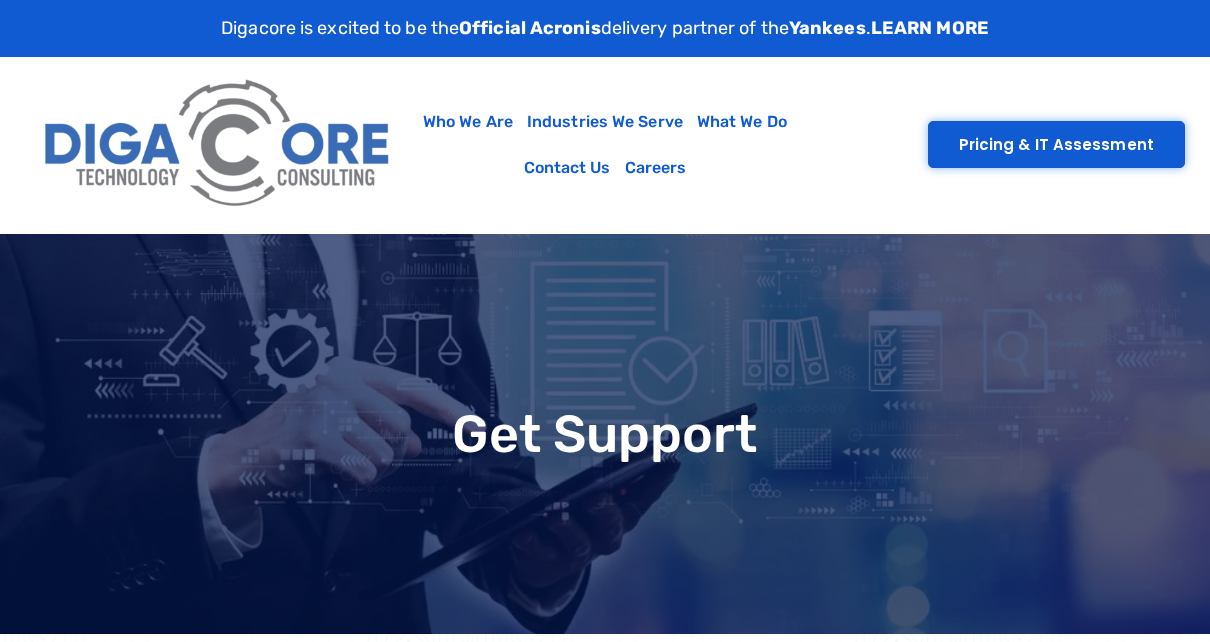 type on "**" 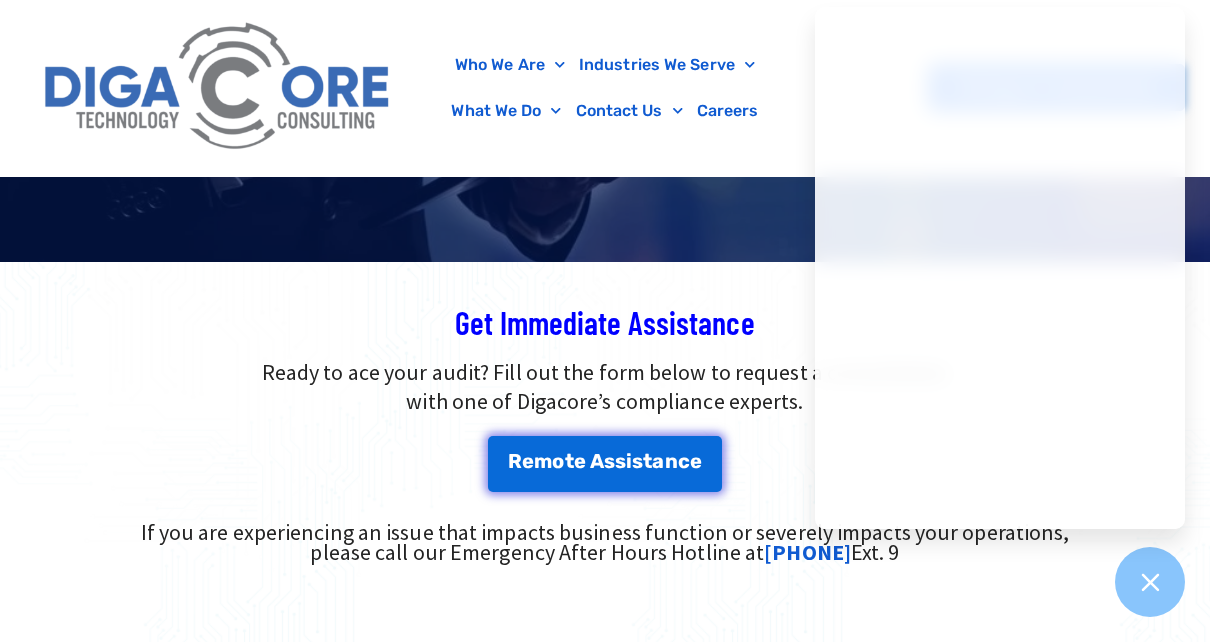 scroll, scrollTop: 371, scrollLeft: 0, axis: vertical 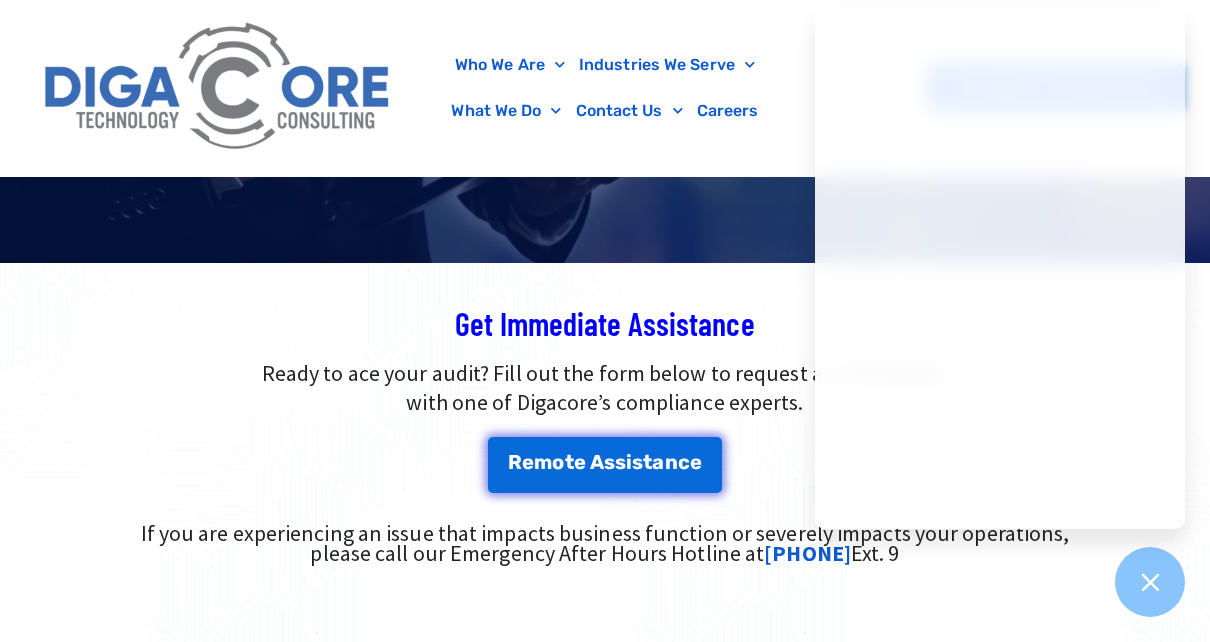 type on "*****" 